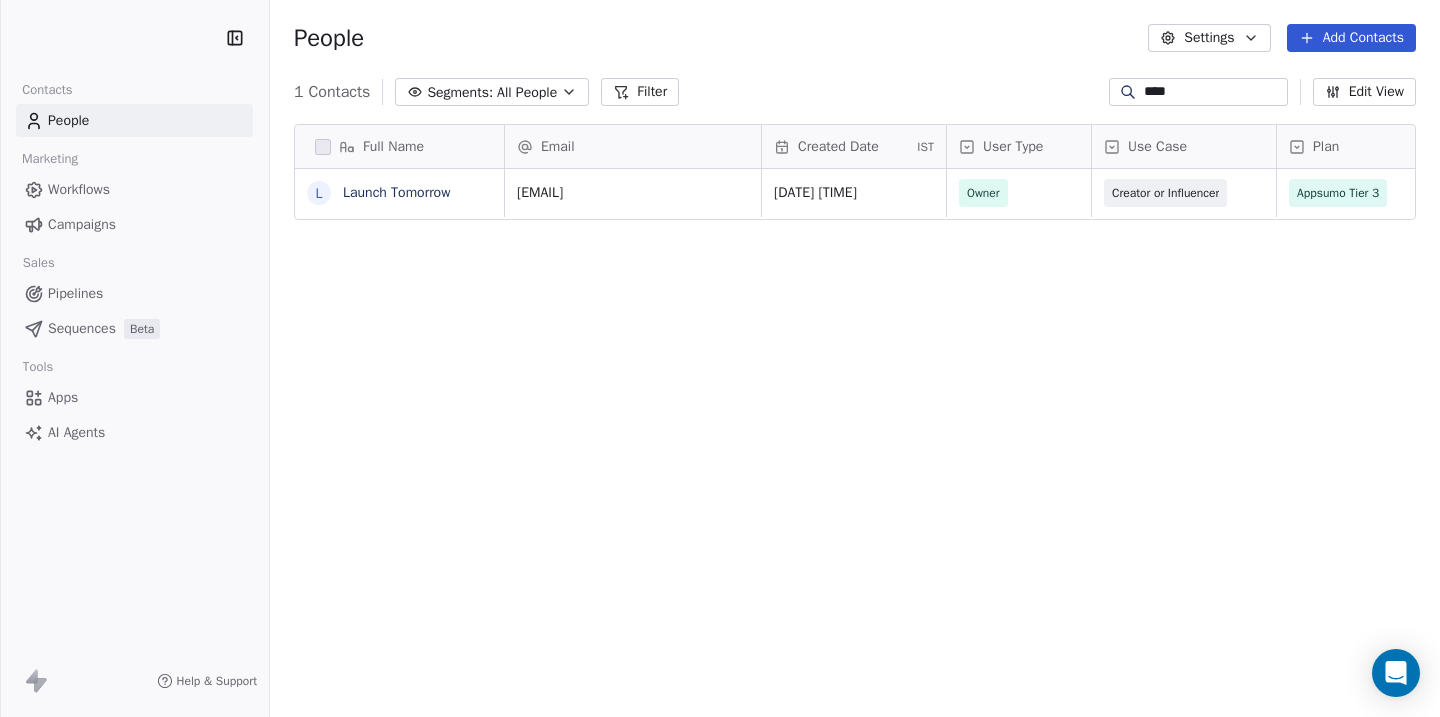 scroll, scrollTop: 0, scrollLeft: 0, axis: both 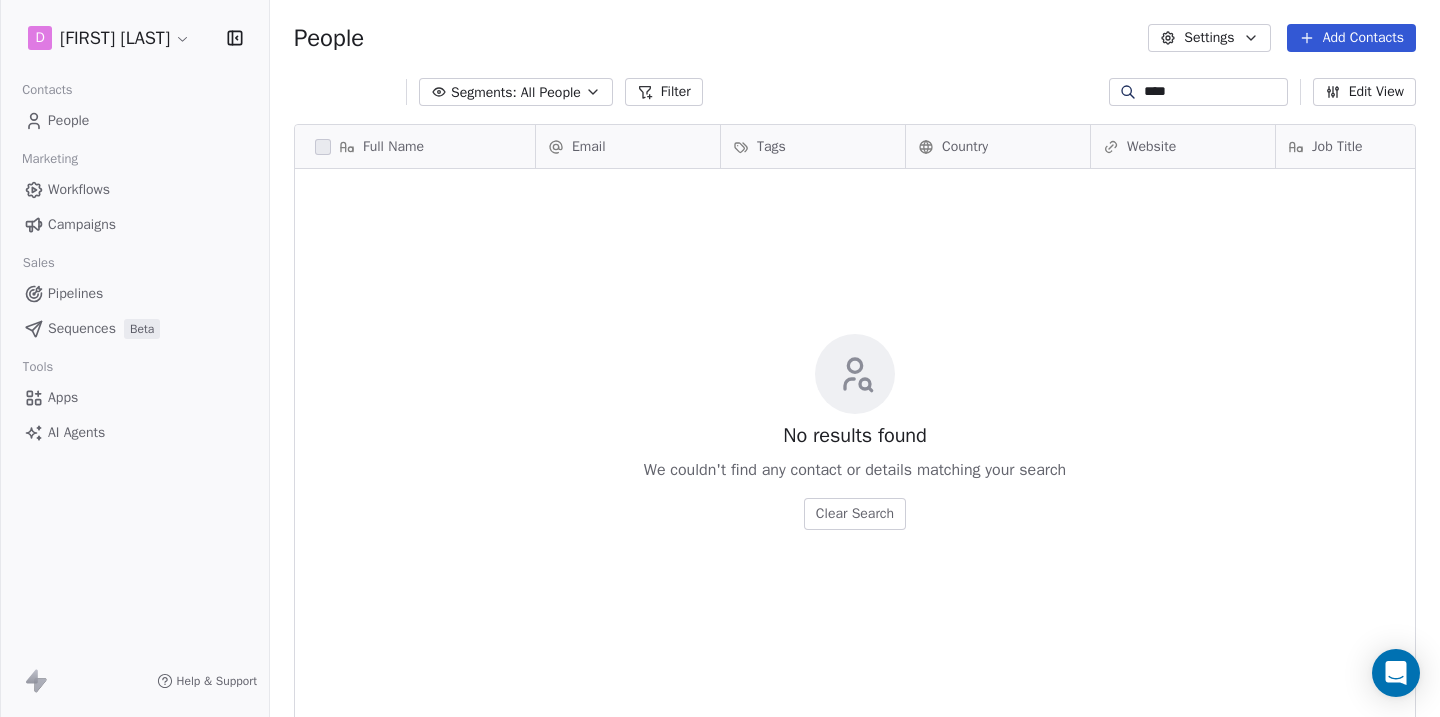 click on "Just Me" at bounding box center (720, 358) 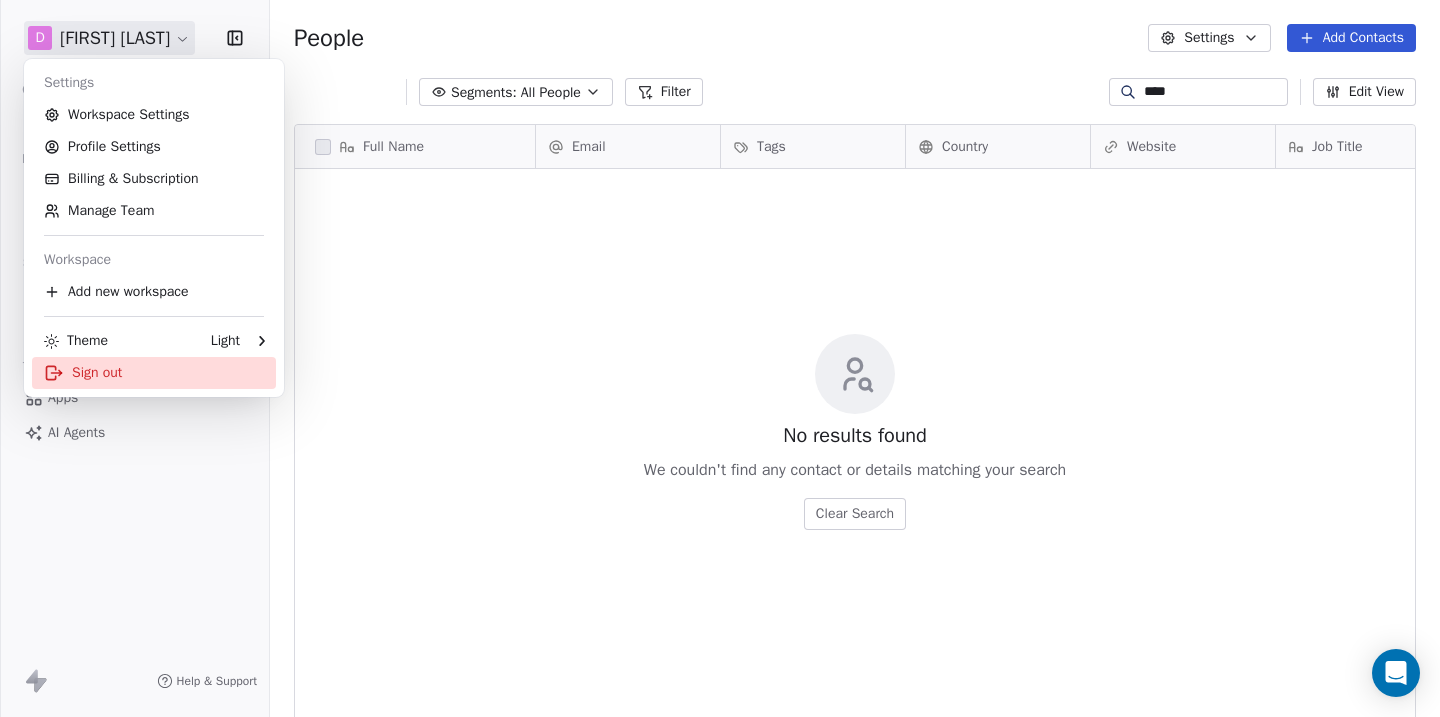 click on "Sign out" at bounding box center [154, 373] 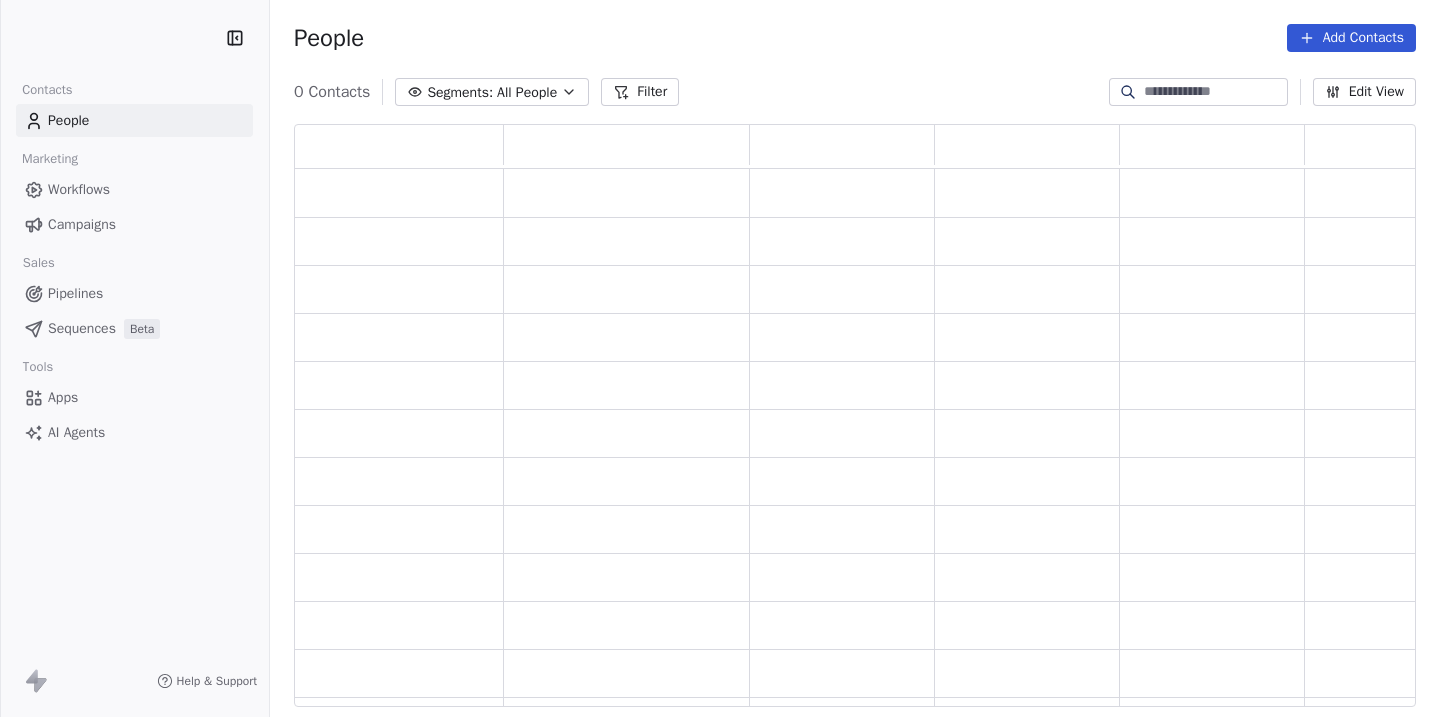 scroll, scrollTop: 0, scrollLeft: 0, axis: both 